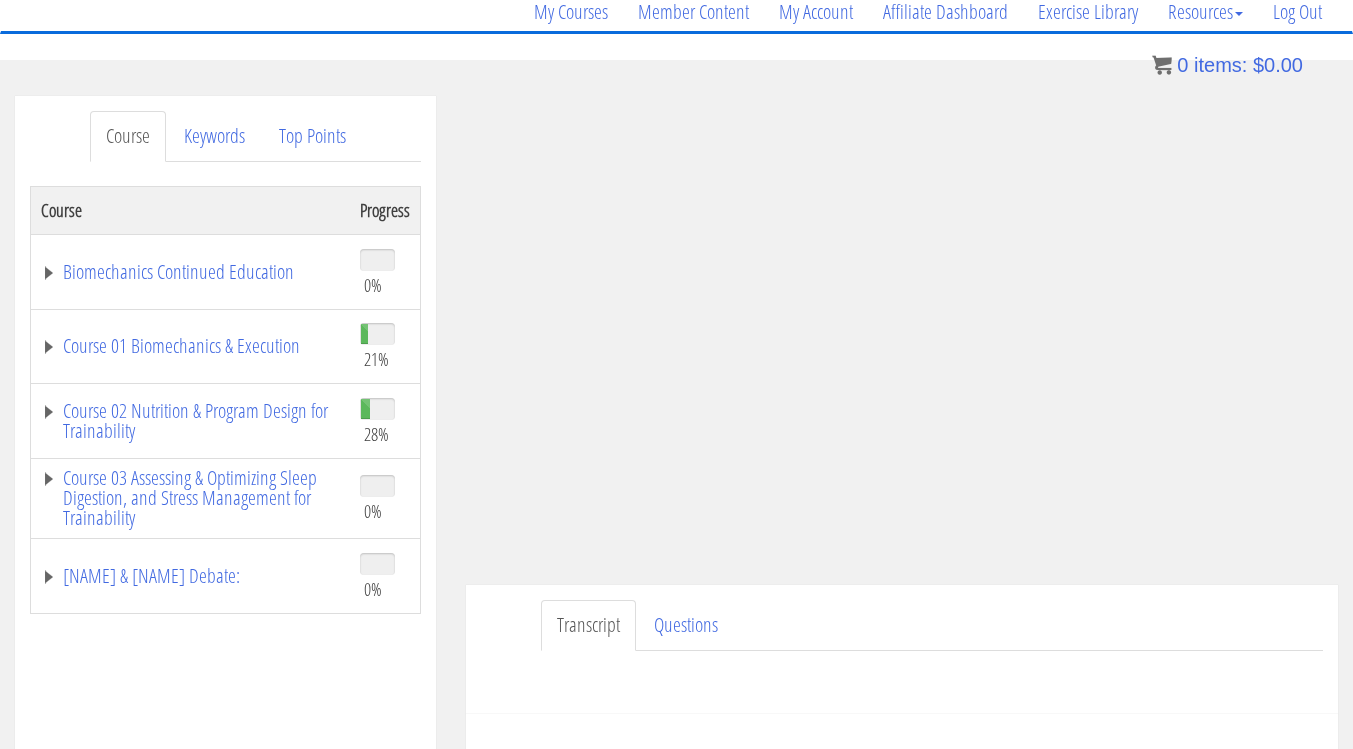 scroll, scrollTop: 0, scrollLeft: 0, axis: both 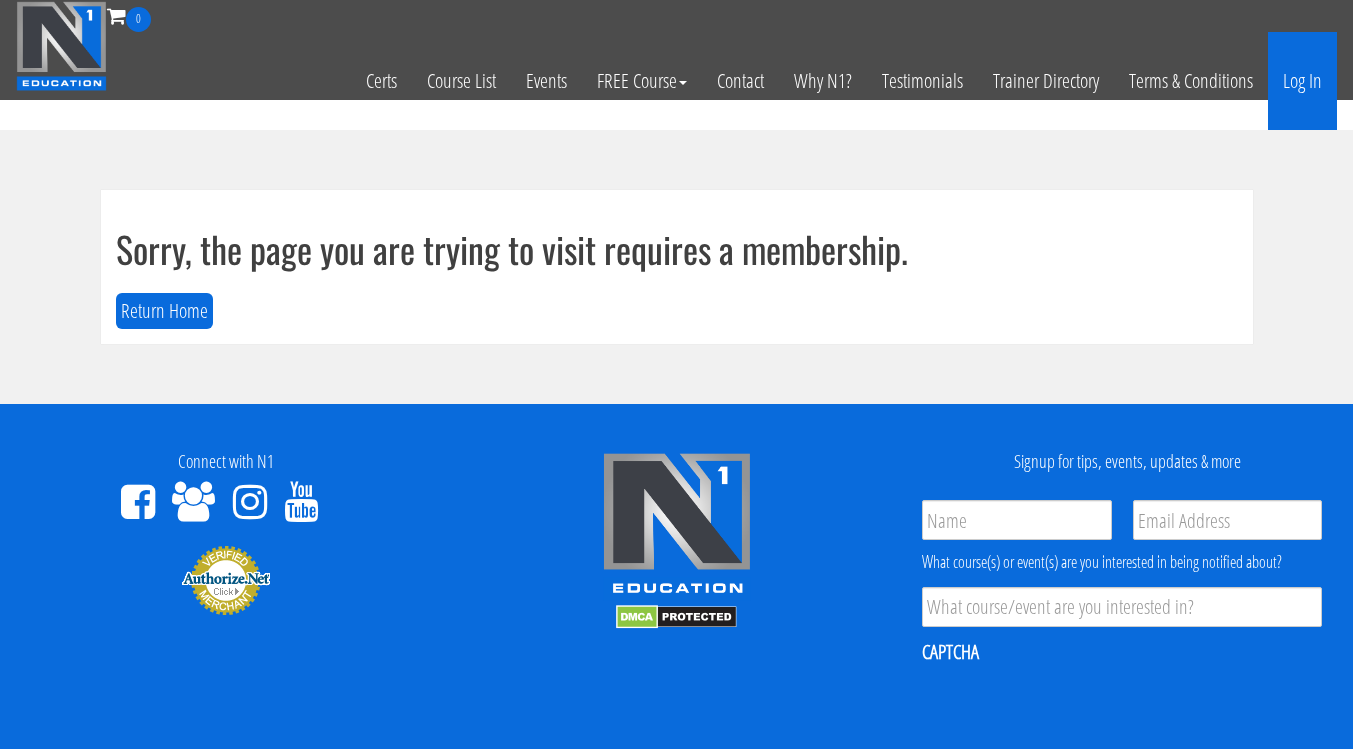 click on "Log In" at bounding box center (1302, 81) 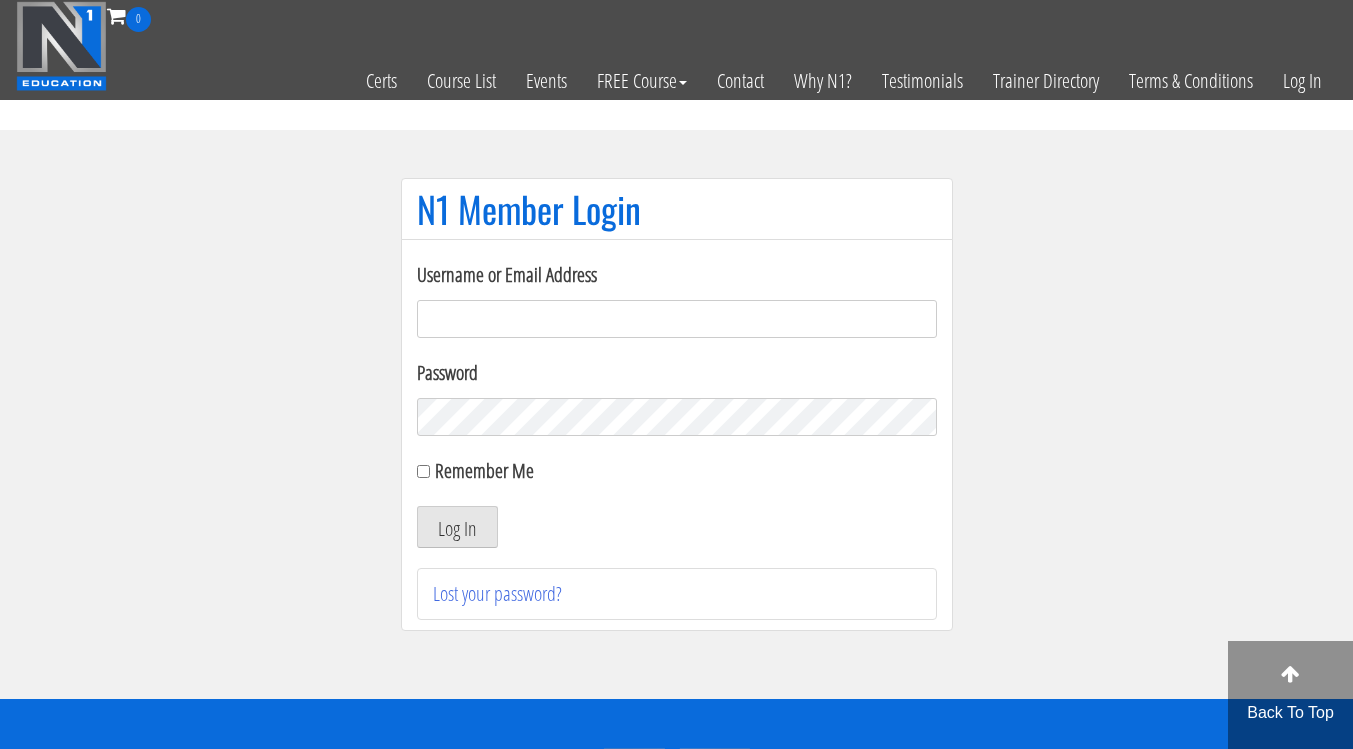 scroll, scrollTop: 0, scrollLeft: 0, axis: both 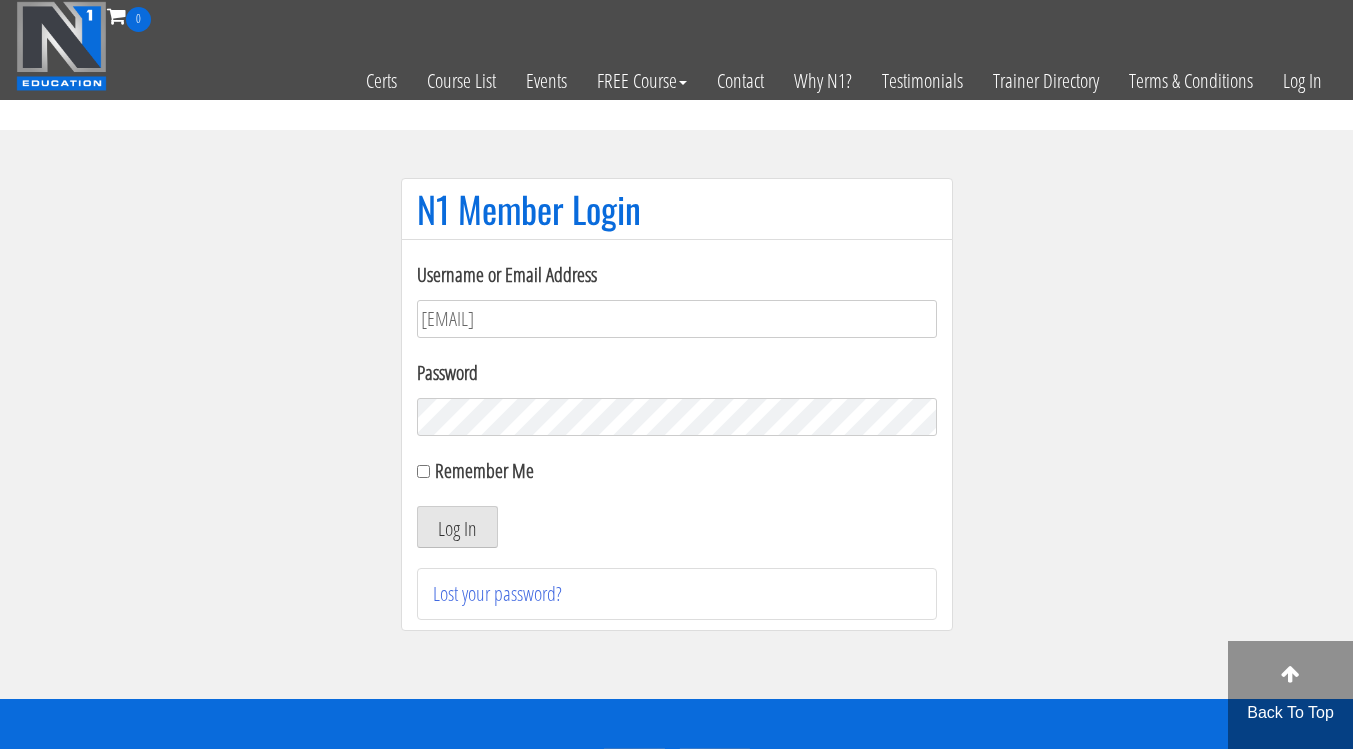 click on "Username or Email Address
info@adnaanfitness.com
Password
Remember Me
Log In" at bounding box center (677, 404) 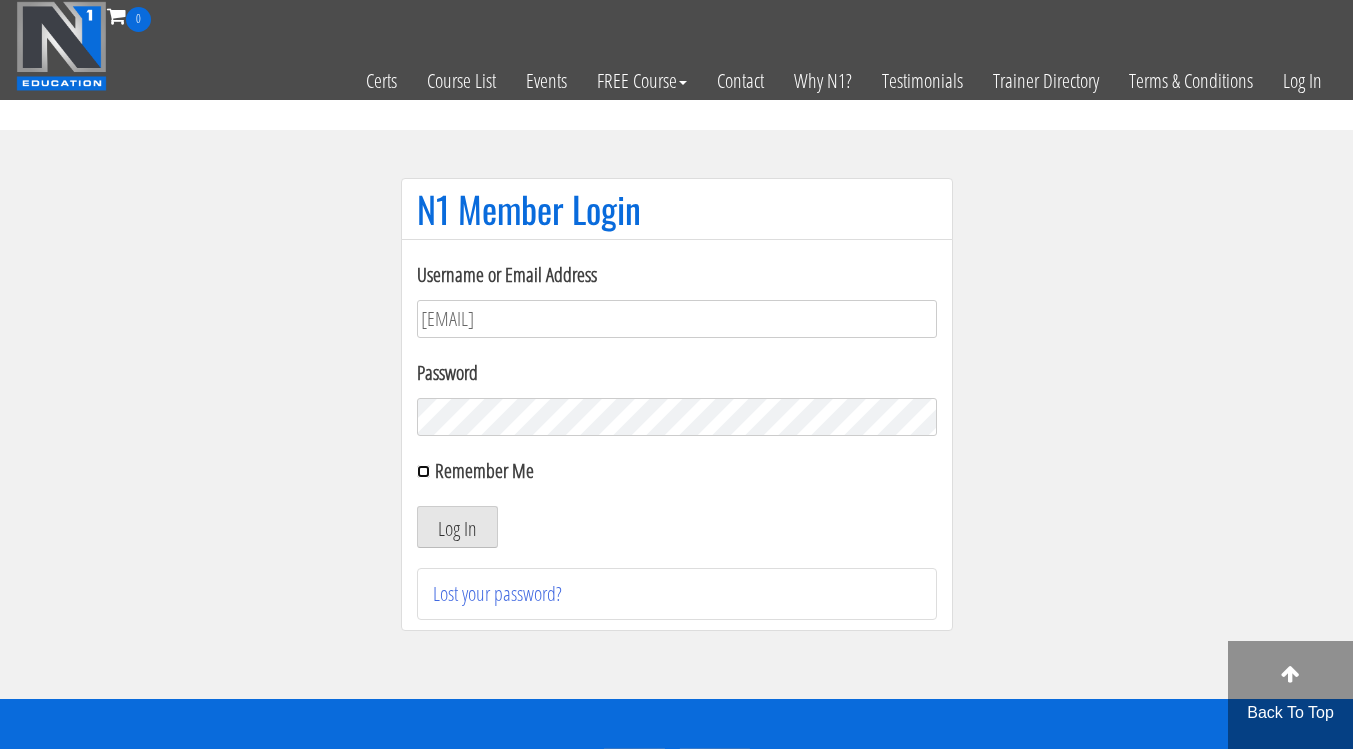 click on "Remember Me" at bounding box center [423, 471] 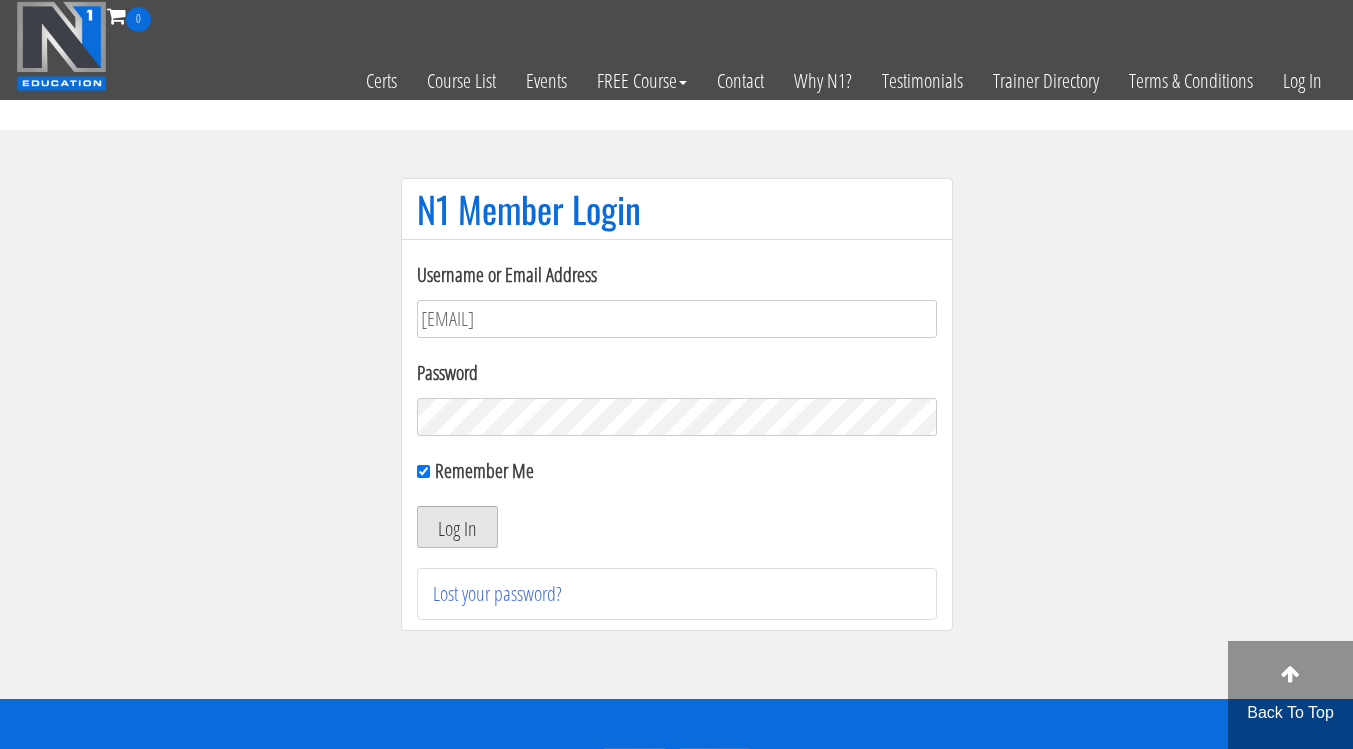 click on "Log In" at bounding box center (457, 527) 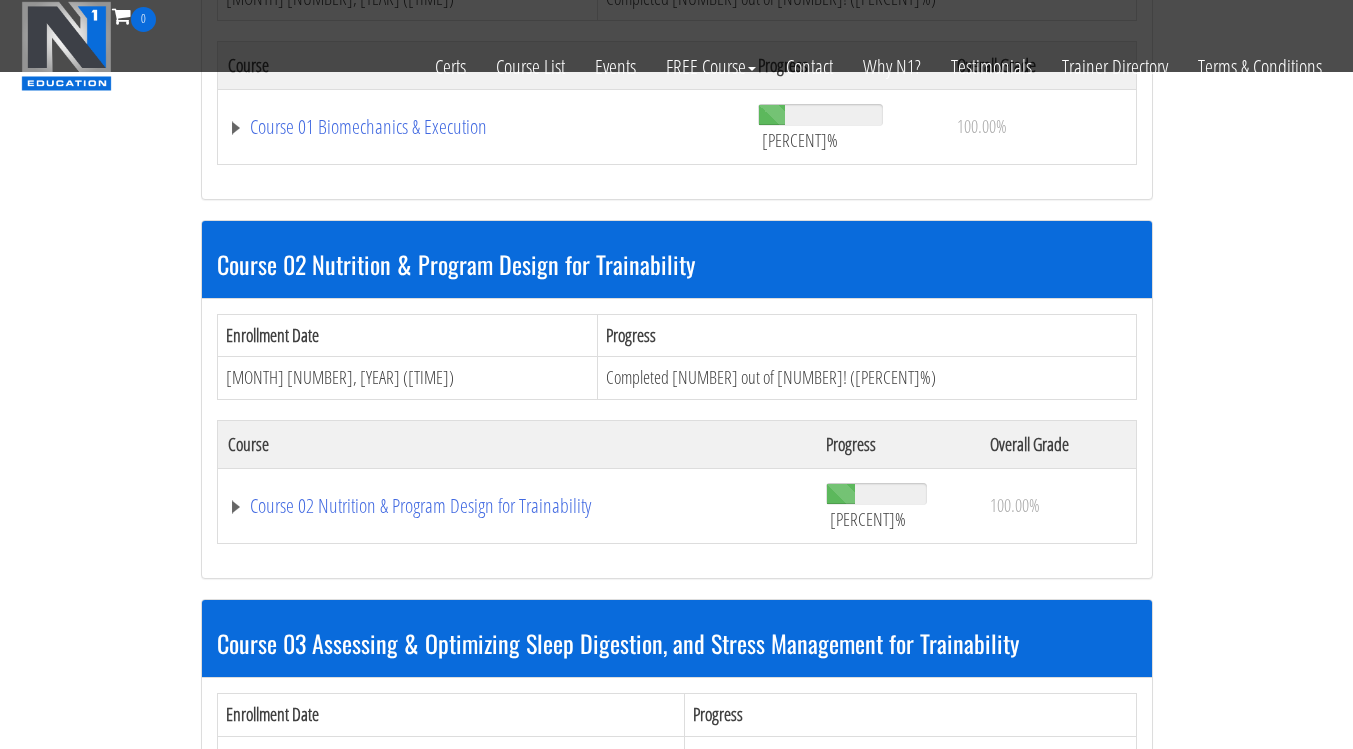scroll, scrollTop: 808, scrollLeft: 0, axis: vertical 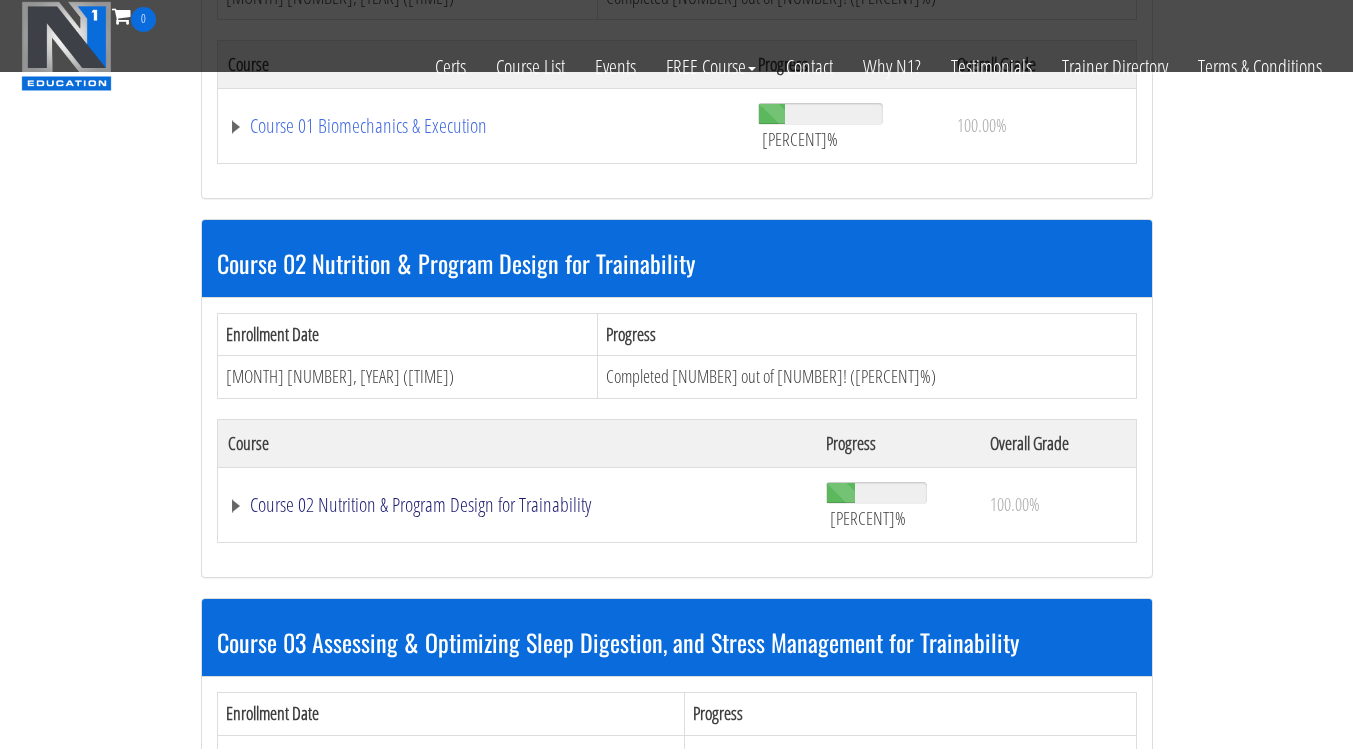 click on "Course 02 Nutrition & Program Design for Trainability" at bounding box center (501, -240) 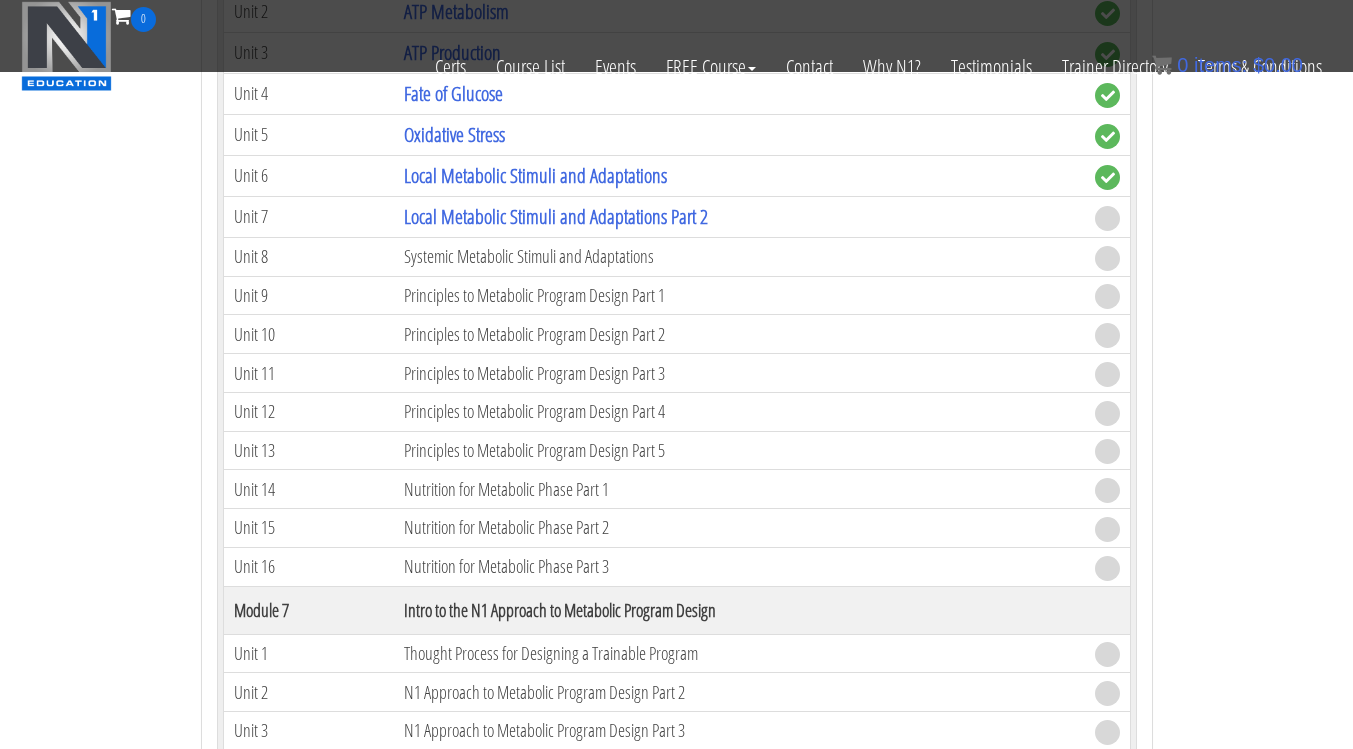 scroll, scrollTop: 2557, scrollLeft: 0, axis: vertical 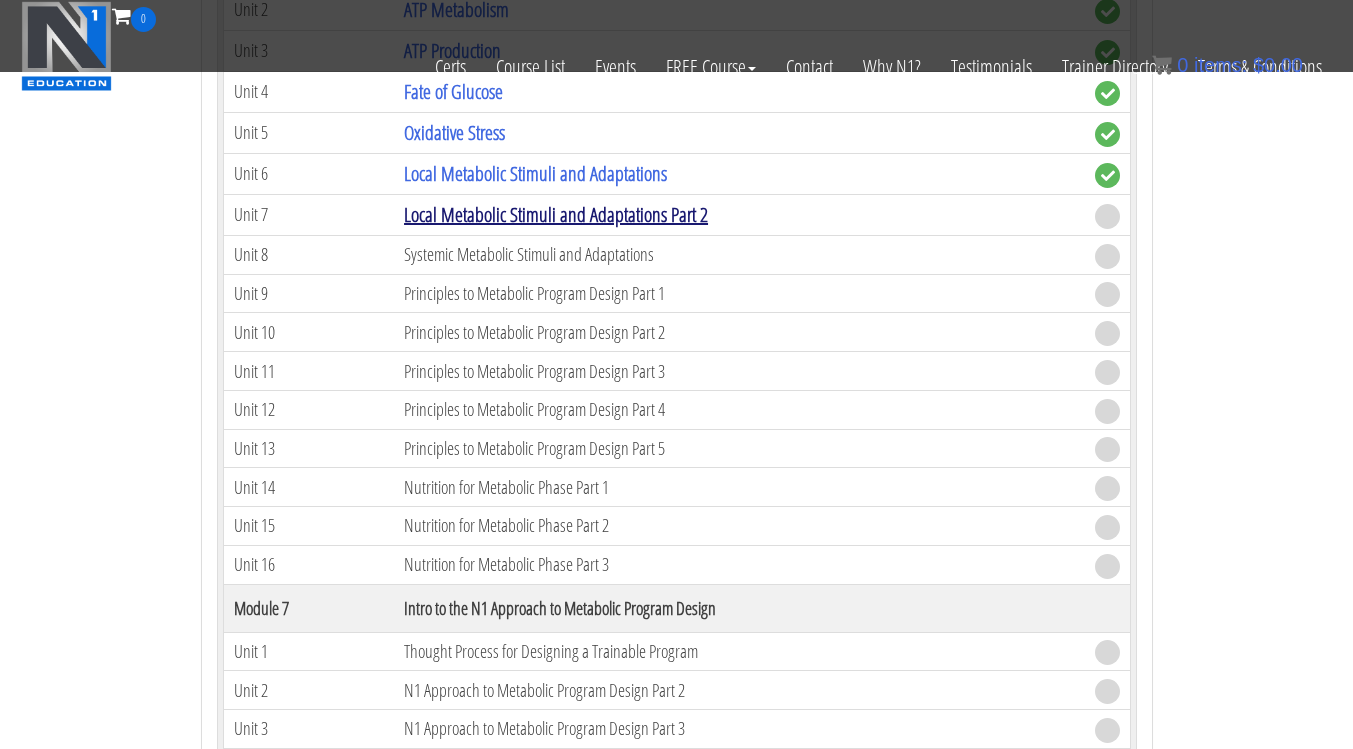 click on "Local Metabolic Stimuli and Adaptations Part 2" at bounding box center (556, 214) 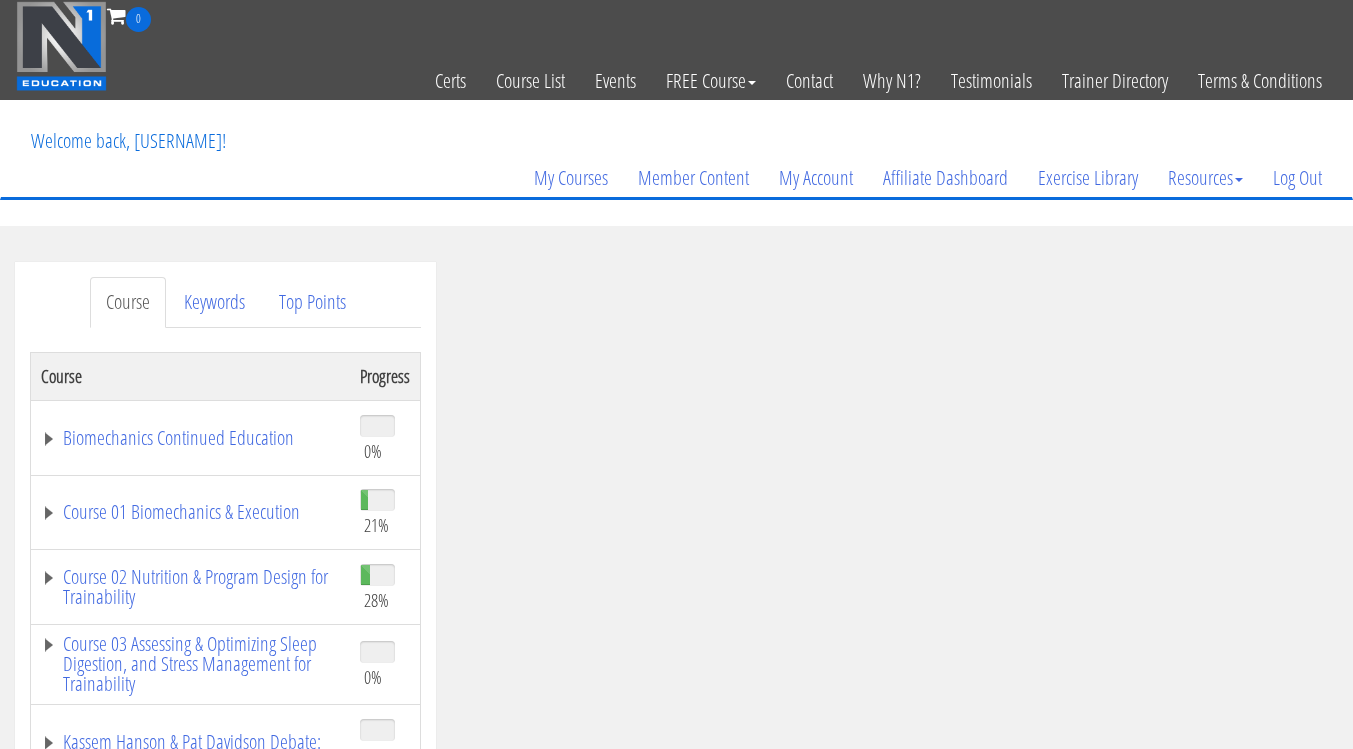 scroll, scrollTop: 296, scrollLeft: 0, axis: vertical 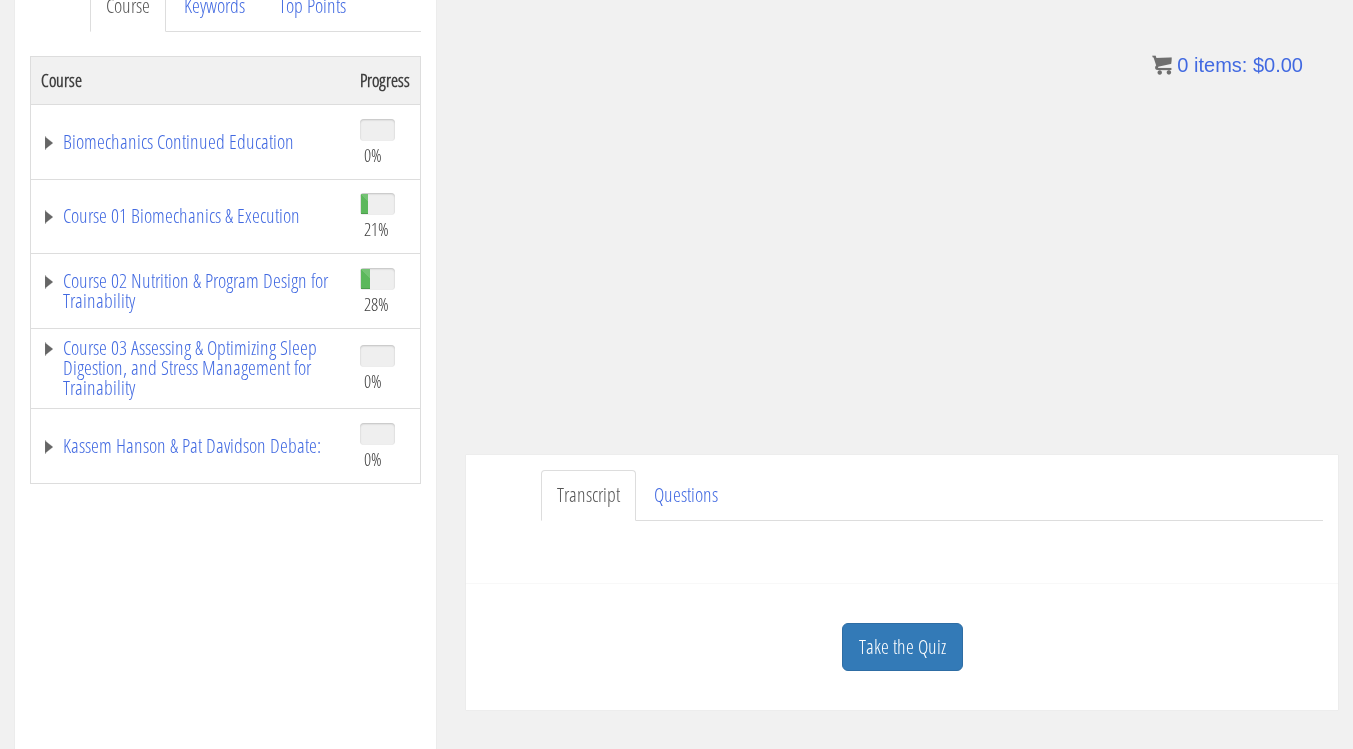 click on "Course 02 Nutrition & Program Design for Trainability" at bounding box center [191, 291] 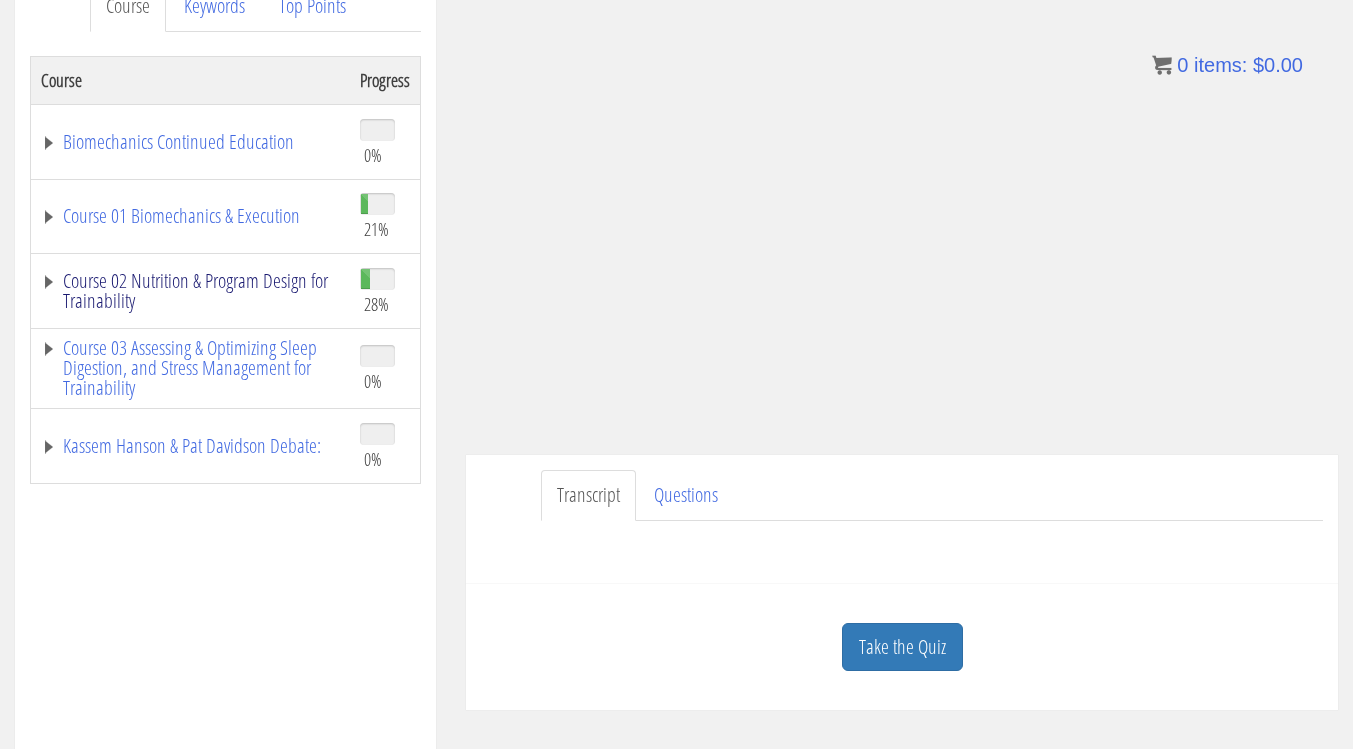 click on "Course 02 Nutrition & Program Design for Trainability" at bounding box center (190, 291) 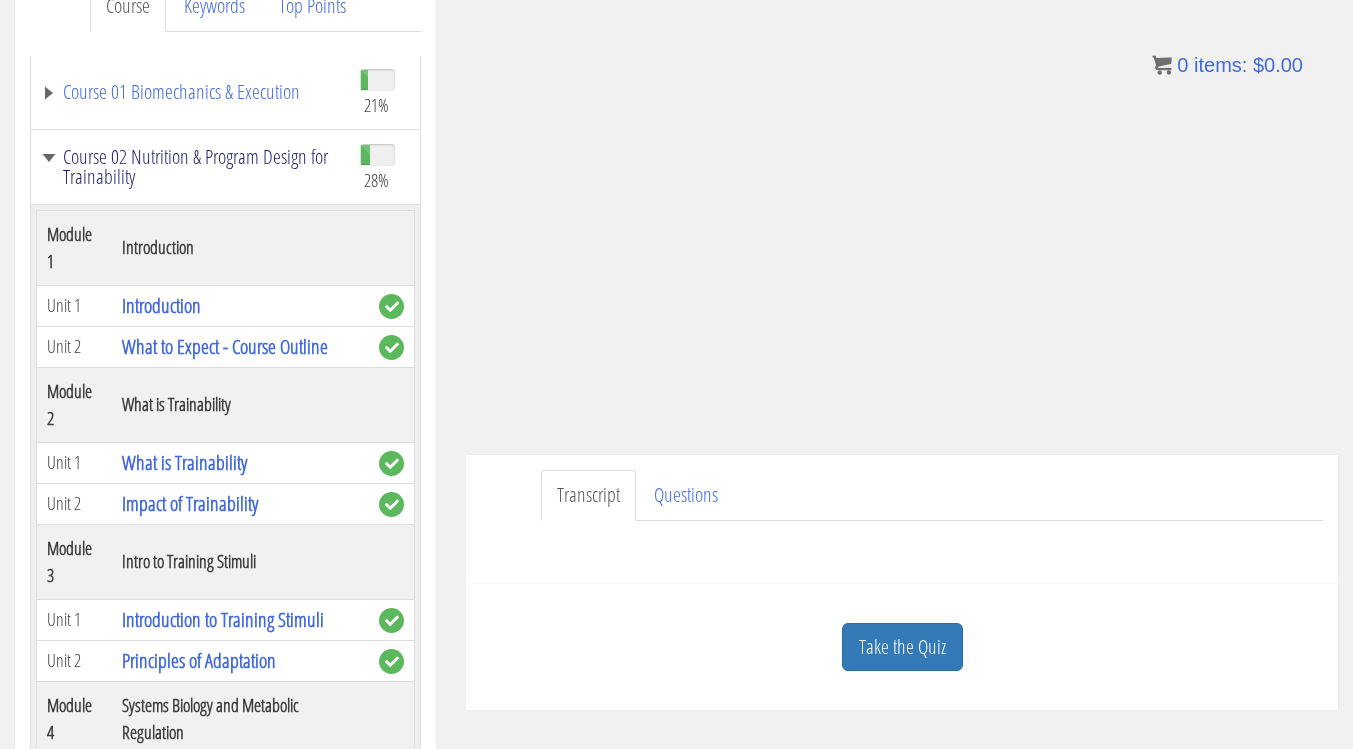 scroll, scrollTop: 126, scrollLeft: 0, axis: vertical 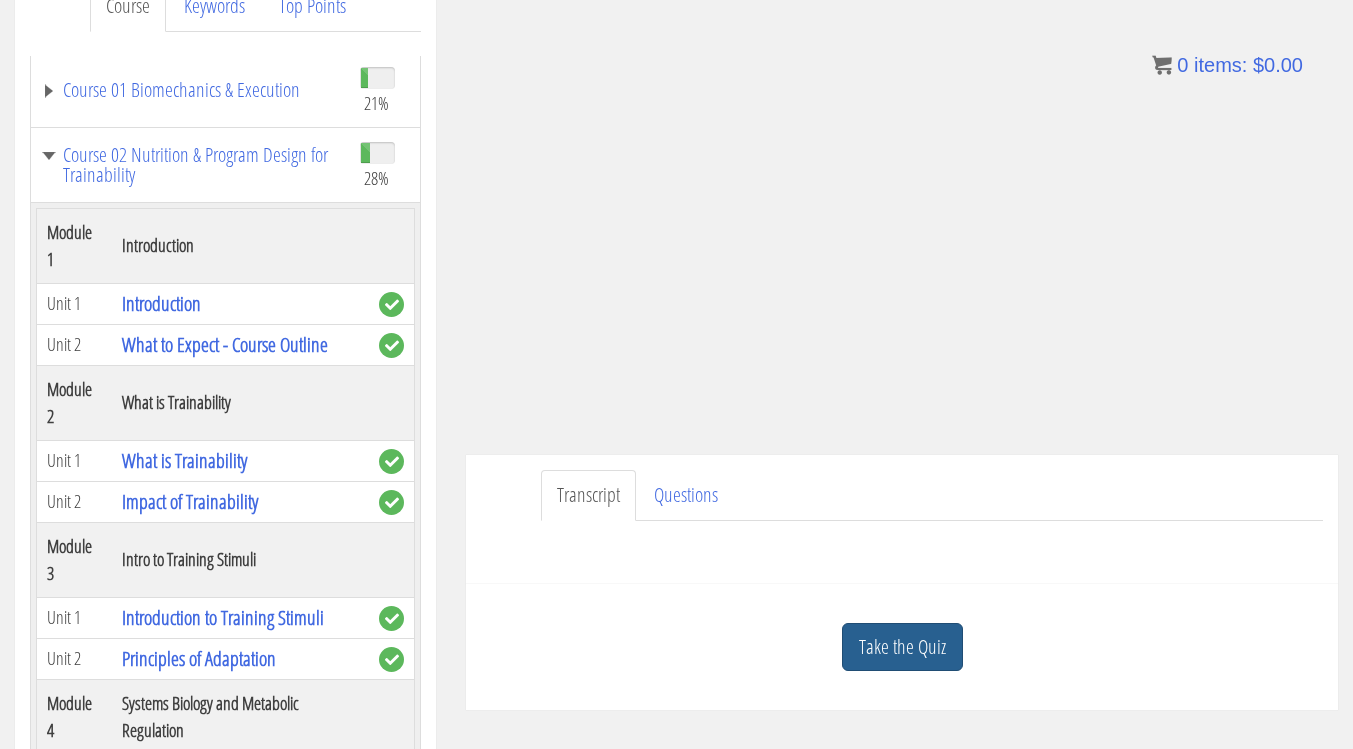 click on "Take the Quiz" at bounding box center (902, 647) 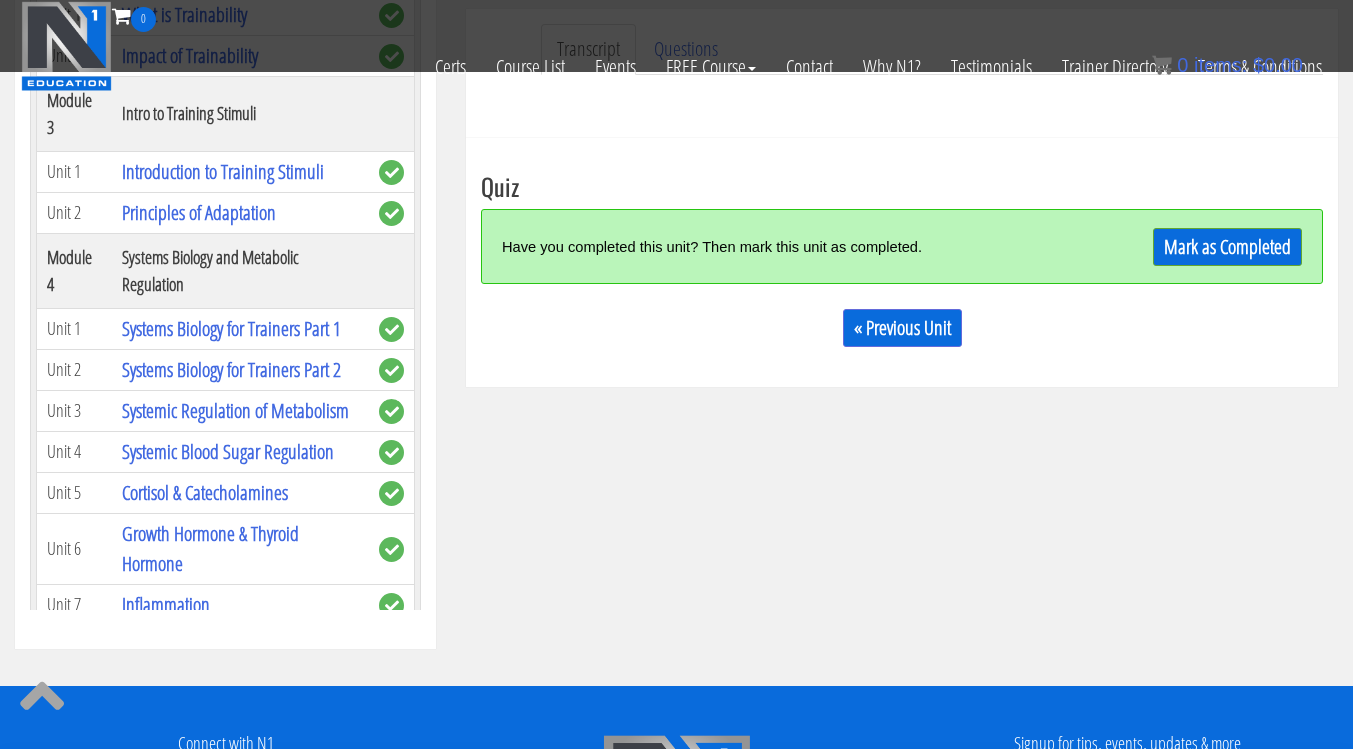 scroll, scrollTop: 628, scrollLeft: 0, axis: vertical 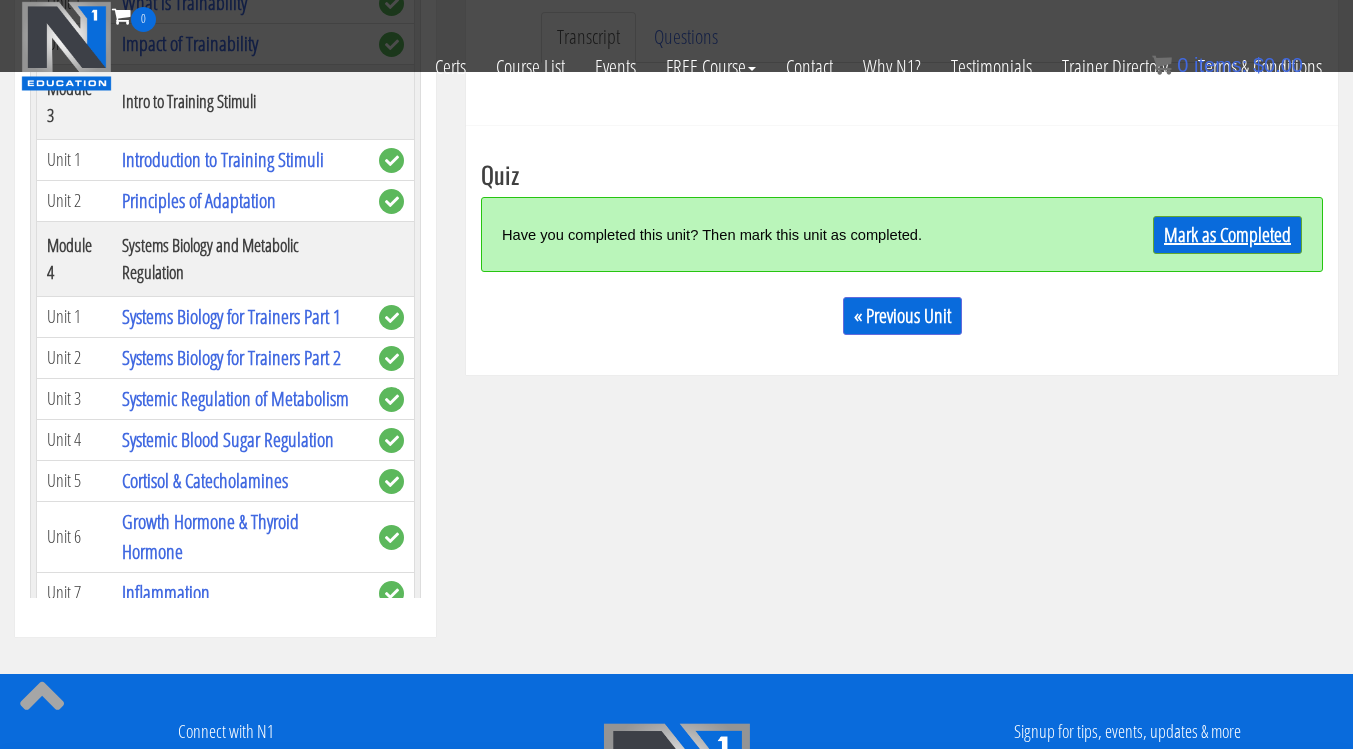 click on "Mark as Completed" at bounding box center [1227, 235] 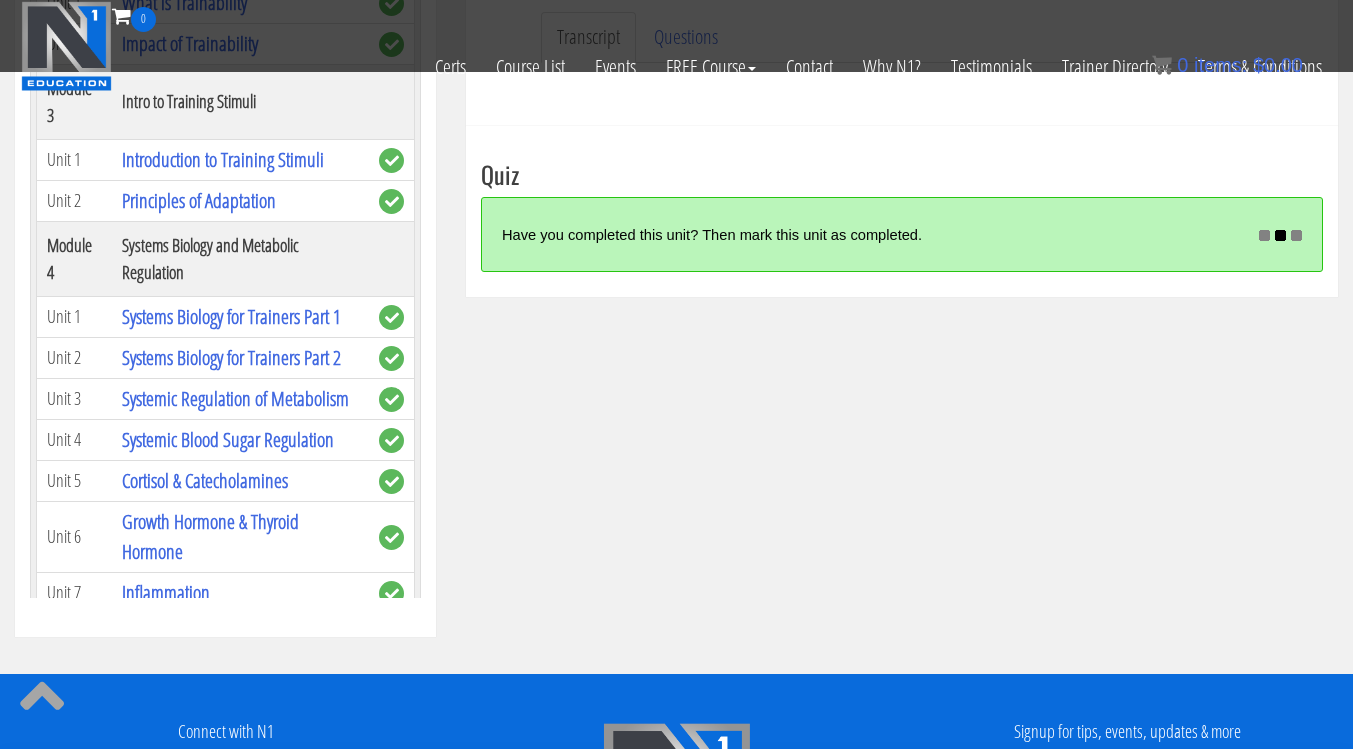 scroll, scrollTop: 485, scrollLeft: 0, axis: vertical 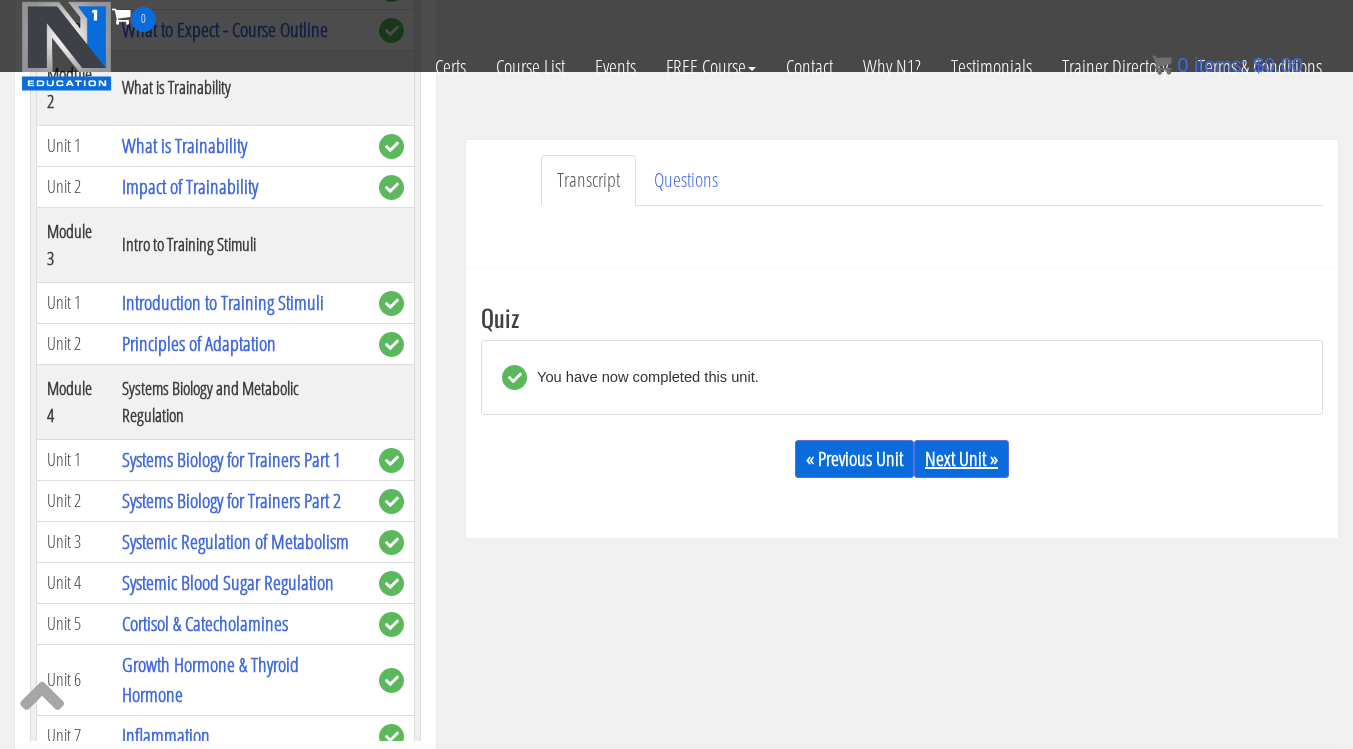 click on "Next Unit »" at bounding box center [961, 459] 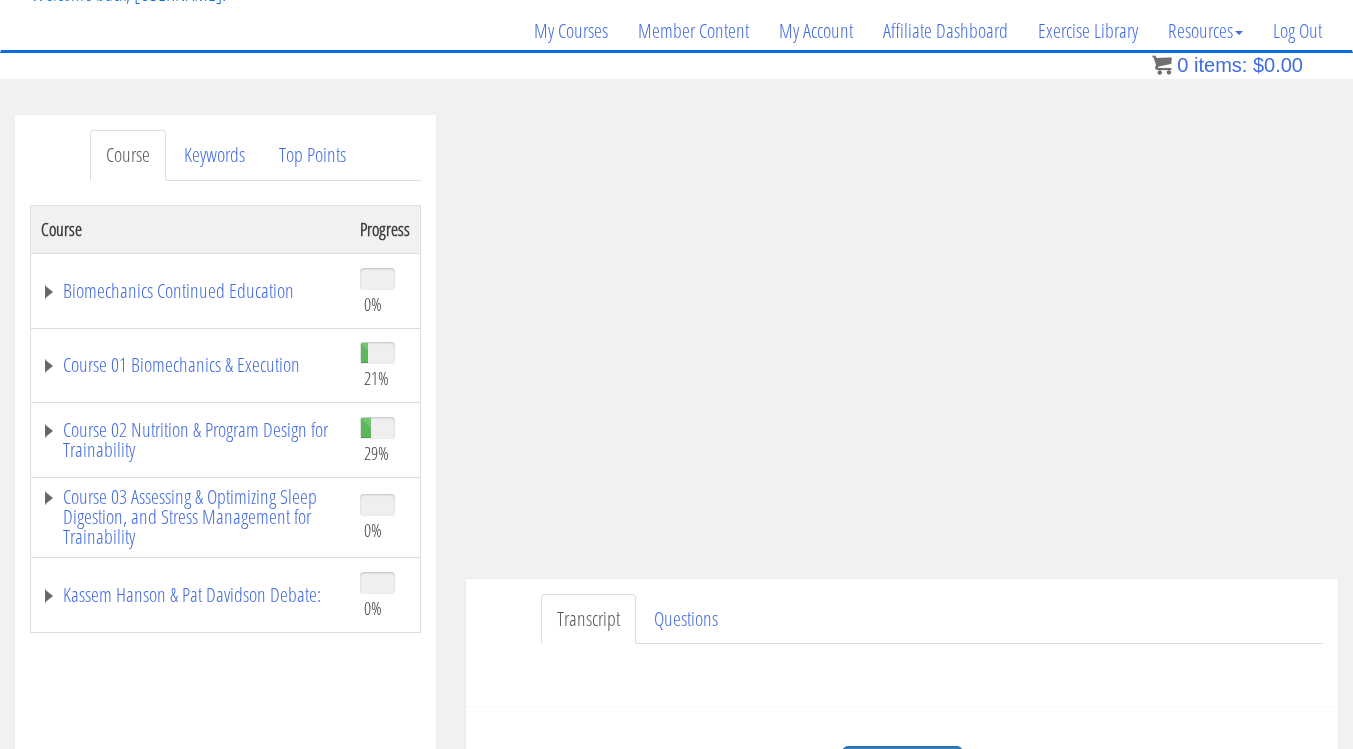 scroll, scrollTop: 145, scrollLeft: 0, axis: vertical 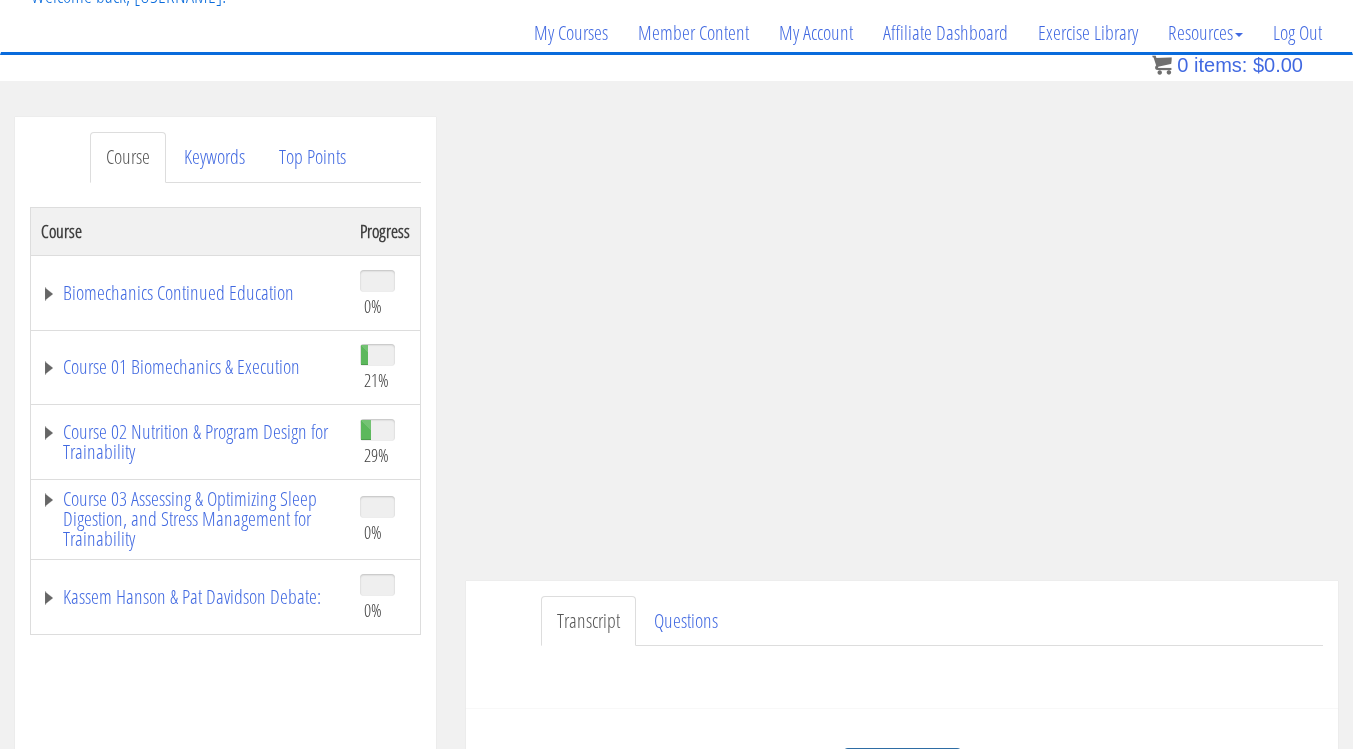 click on "Transcript
Questions" at bounding box center [932, 621] 